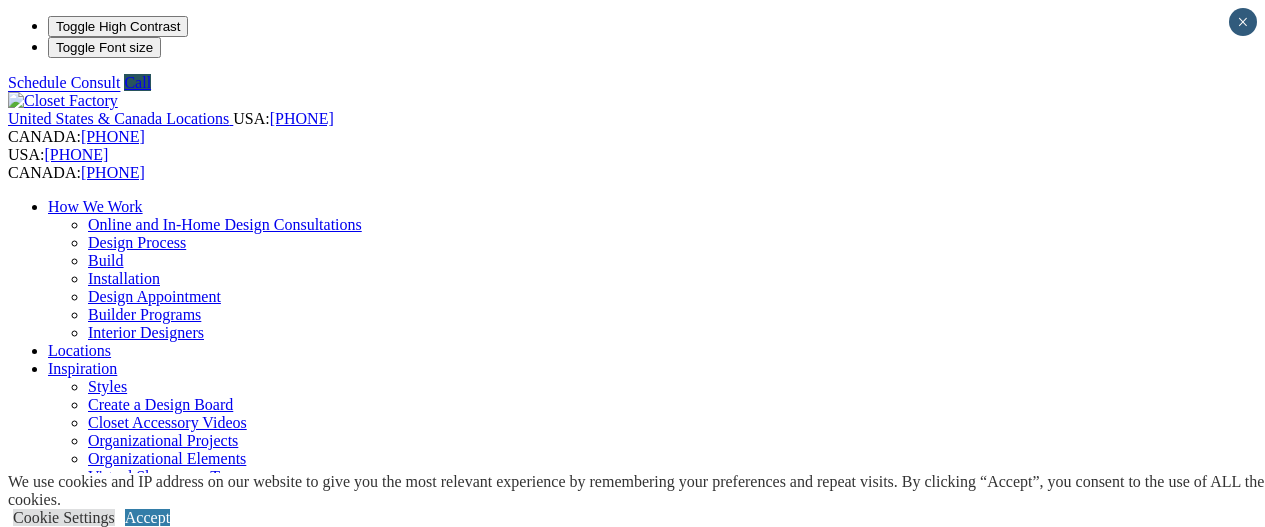scroll, scrollTop: 0, scrollLeft: 0, axis: both 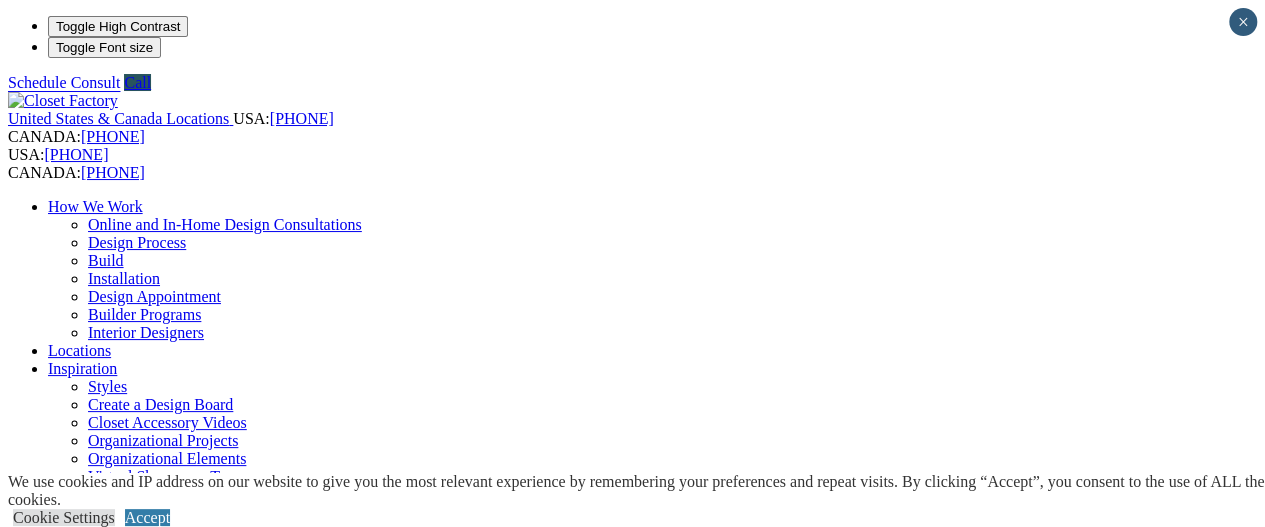 click on "Entertainment Centers" at bounding box center (120, 904) 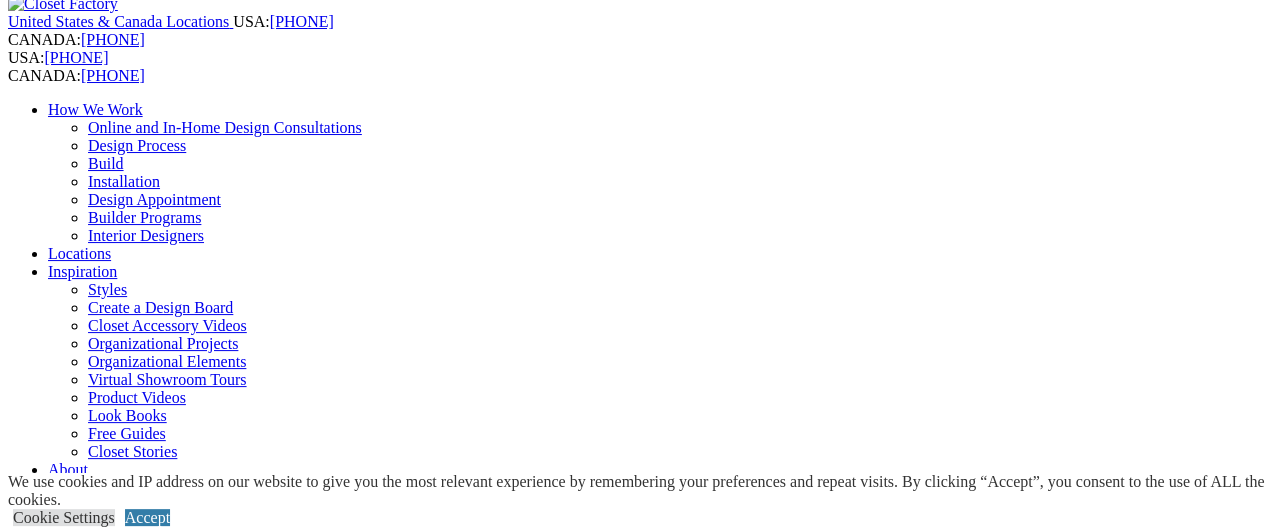 scroll, scrollTop: 100, scrollLeft: 0, axis: vertical 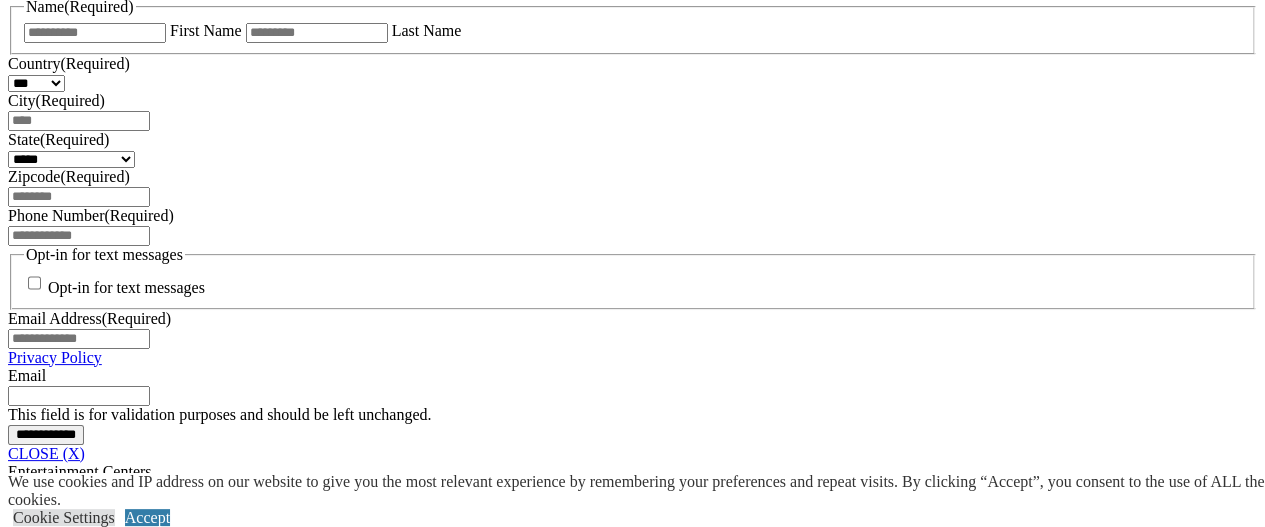 click at bounding box center [582, 1922] 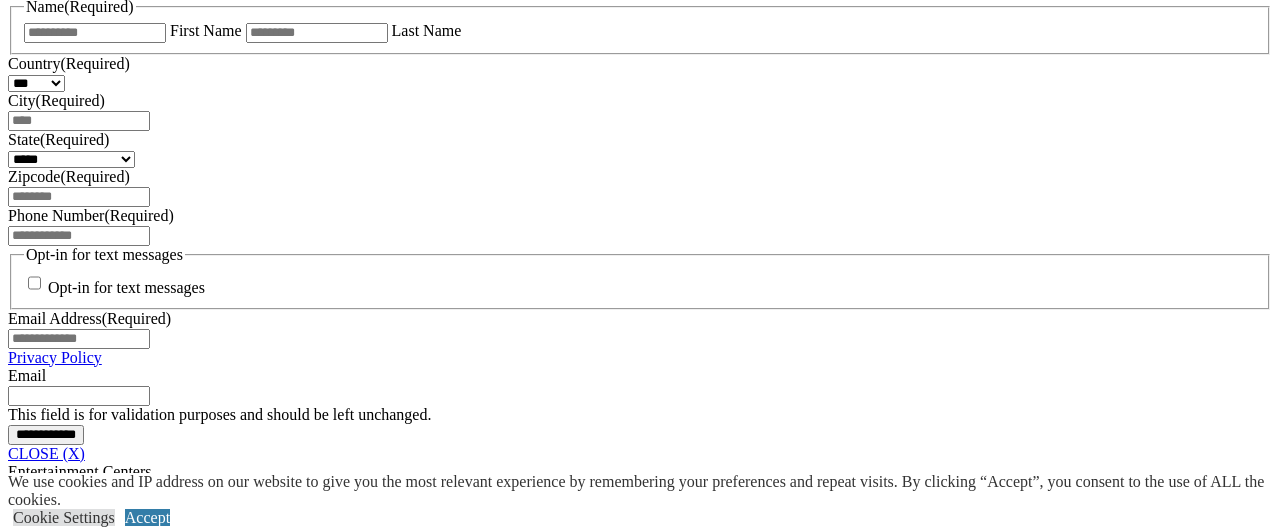 click at bounding box center (8, 36240) 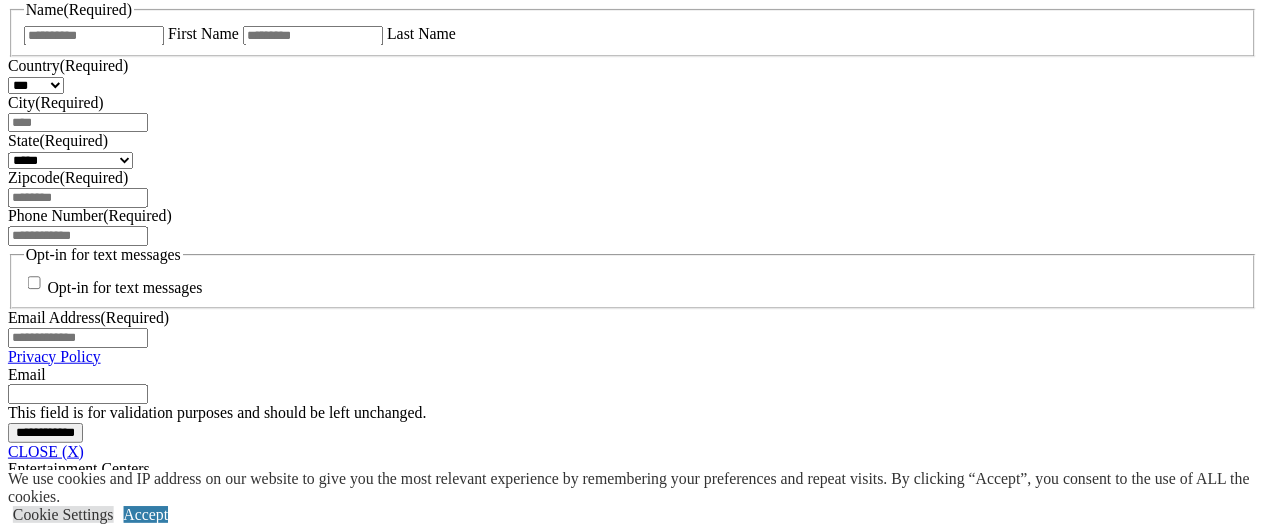 scroll, scrollTop: 1978, scrollLeft: 0, axis: vertical 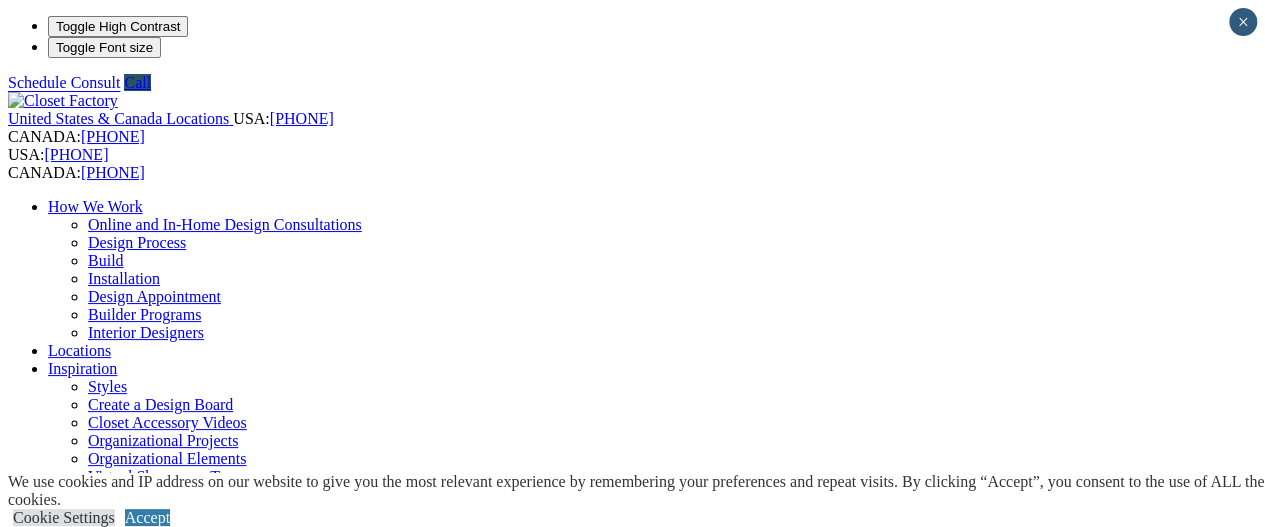click on "Home Office" at bounding box center [90, 850] 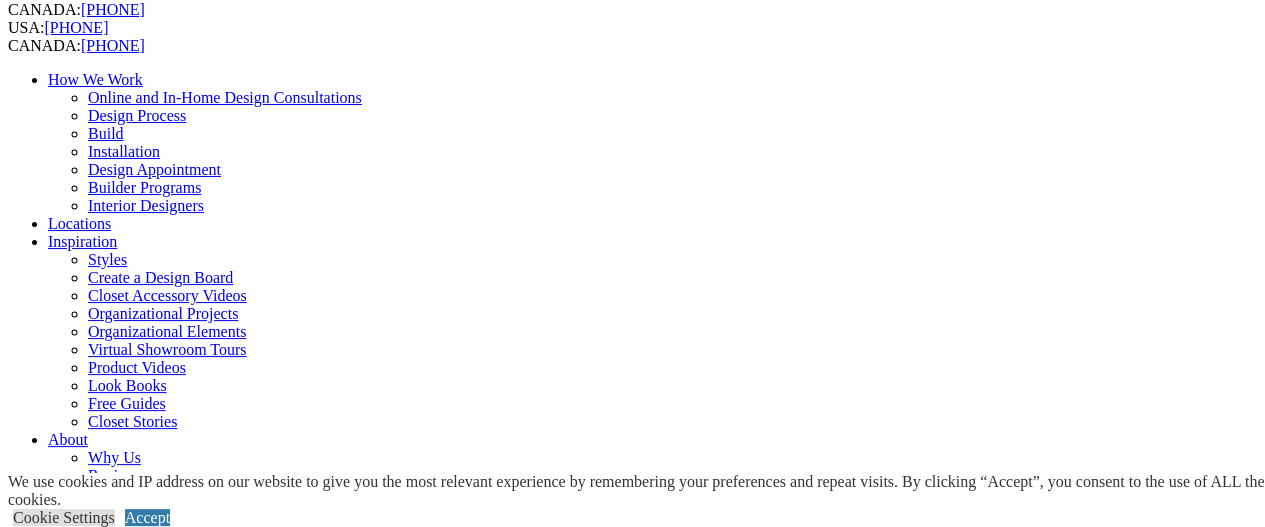 scroll, scrollTop: 0, scrollLeft: 0, axis: both 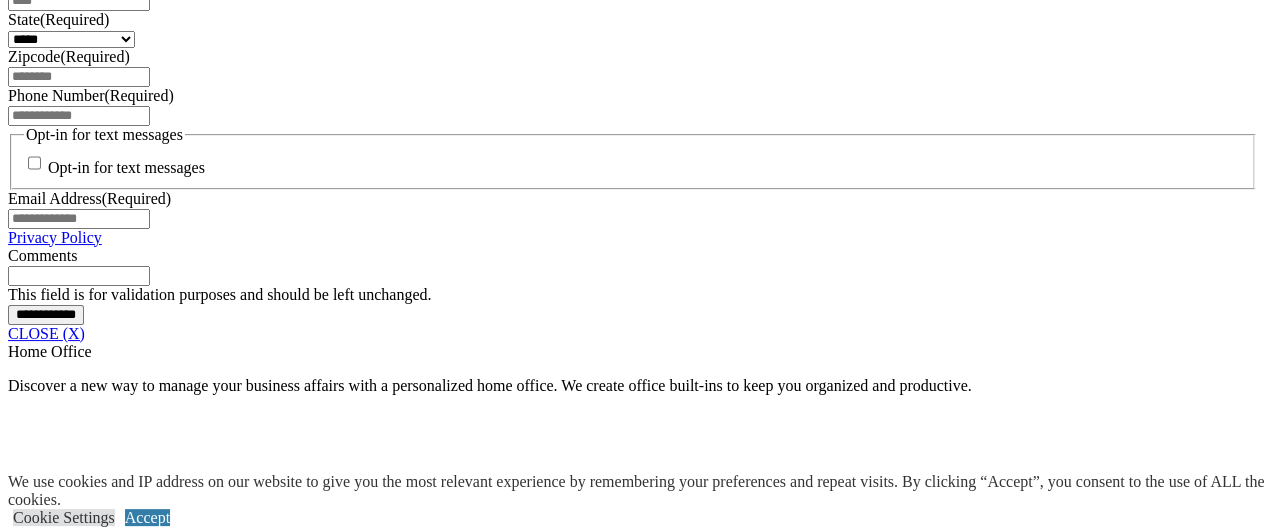 click at bounding box center [636, 1915] 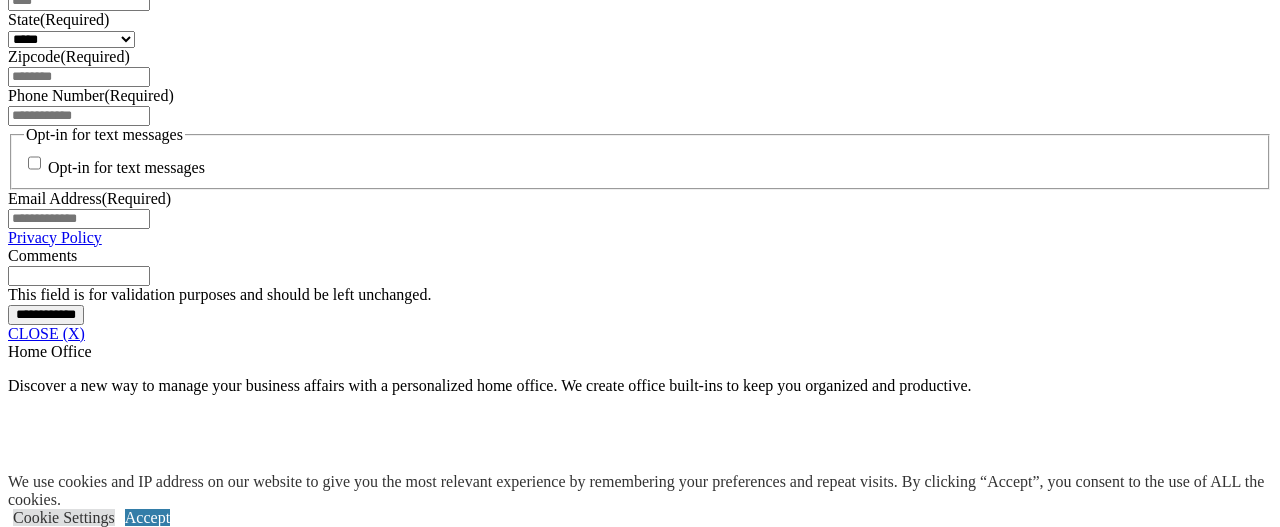 click at bounding box center (8, 37221) 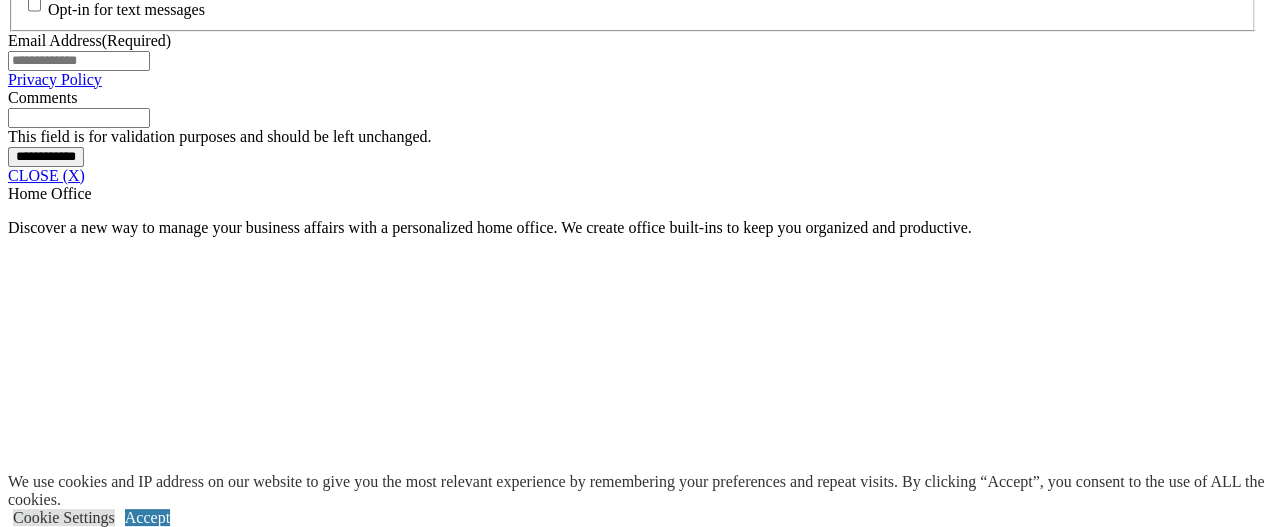 scroll, scrollTop: 1720, scrollLeft: 0, axis: vertical 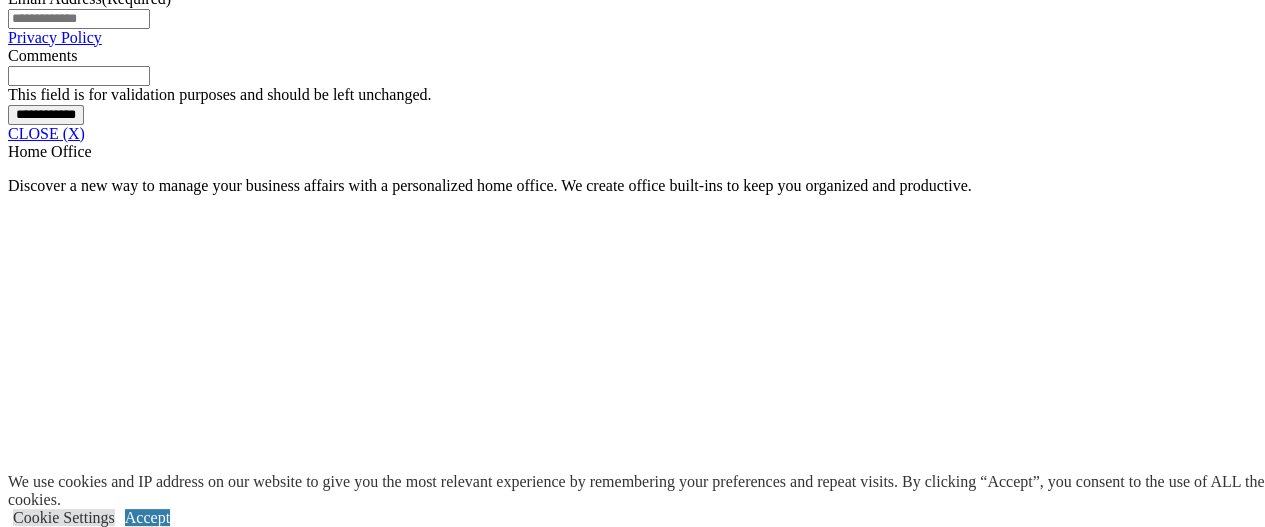 click at bounding box center [627, 2063] 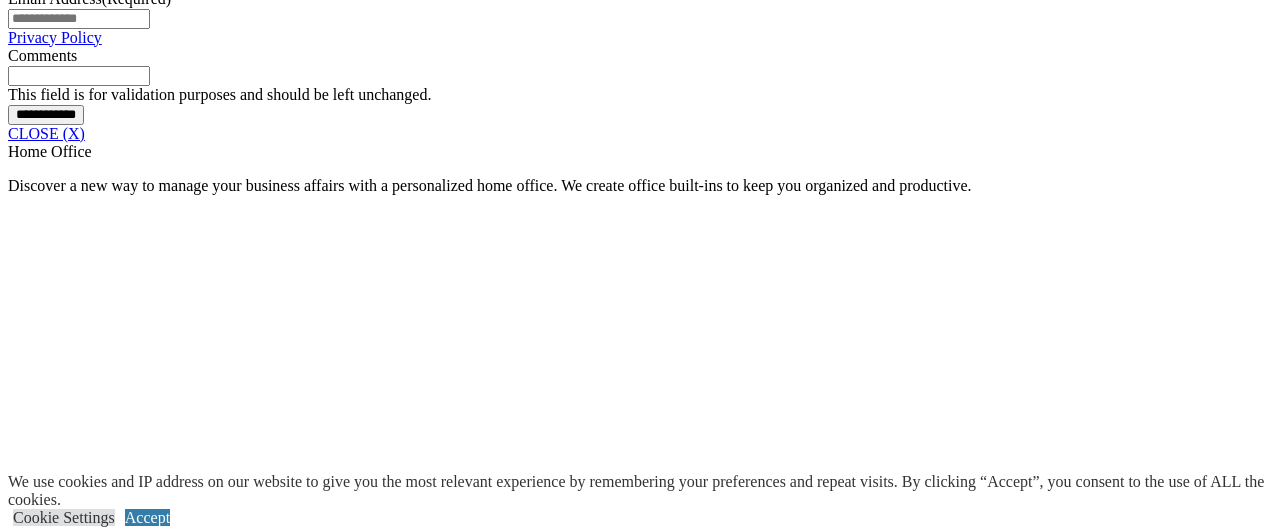 click at bounding box center (8, 37021) 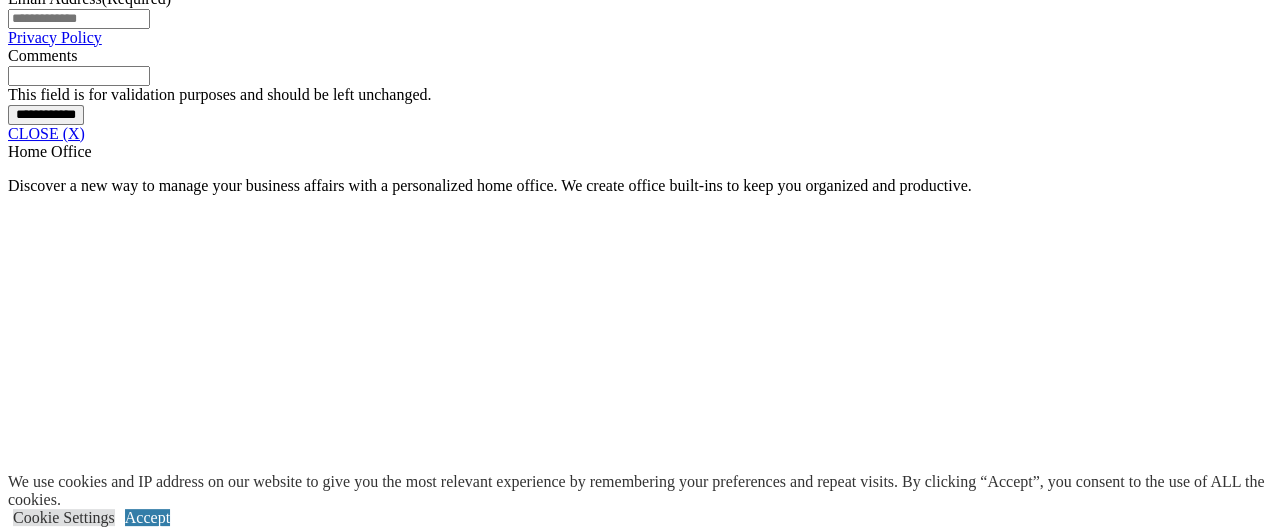 click at bounding box center [179, 2063] 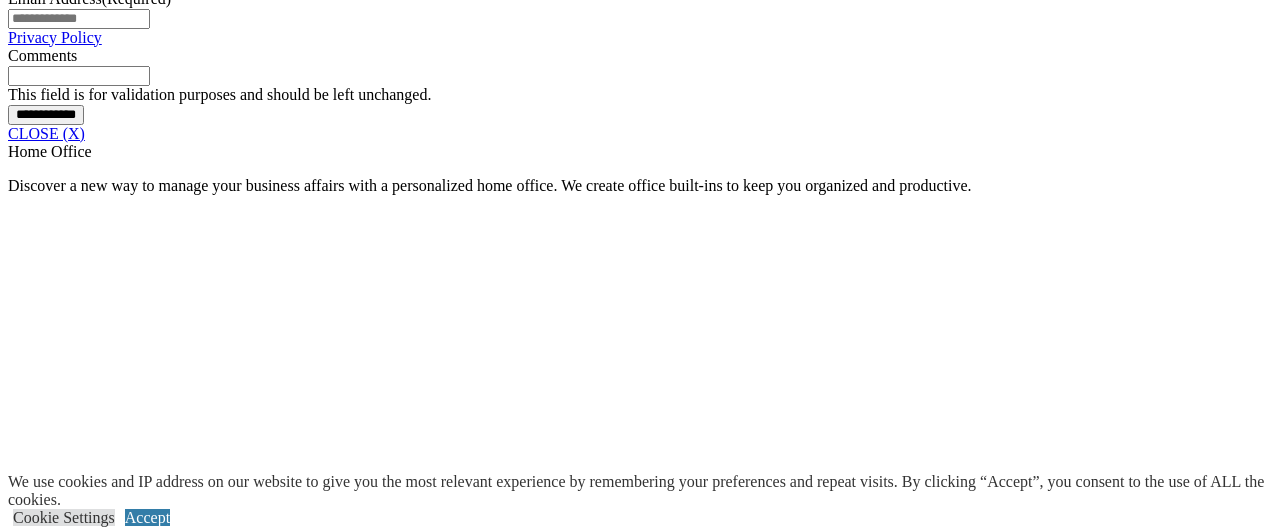 click at bounding box center [8, 37039] 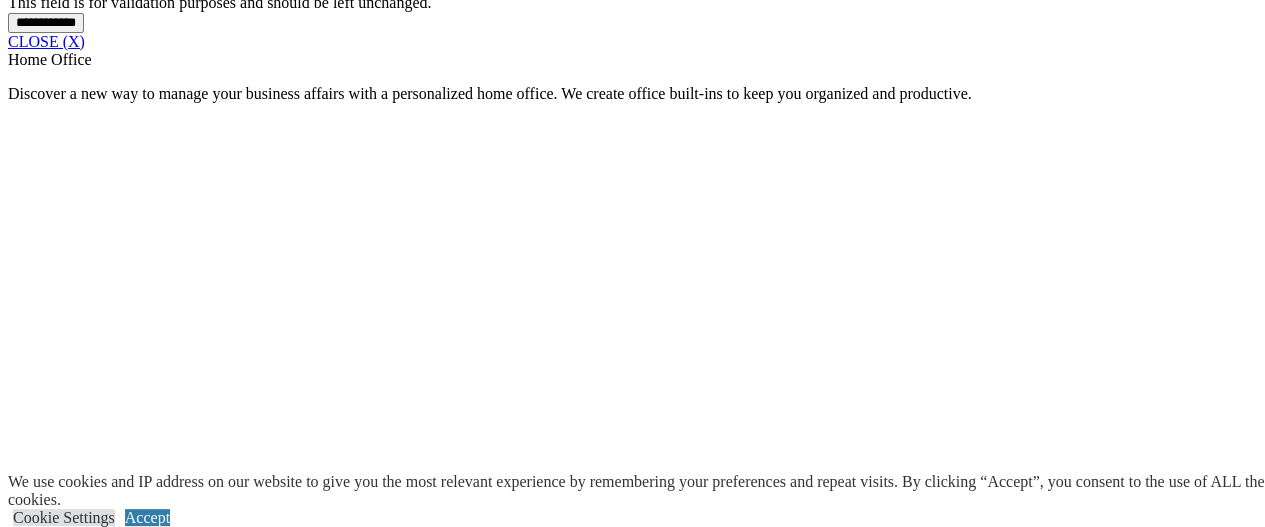 scroll, scrollTop: 1920, scrollLeft: 0, axis: vertical 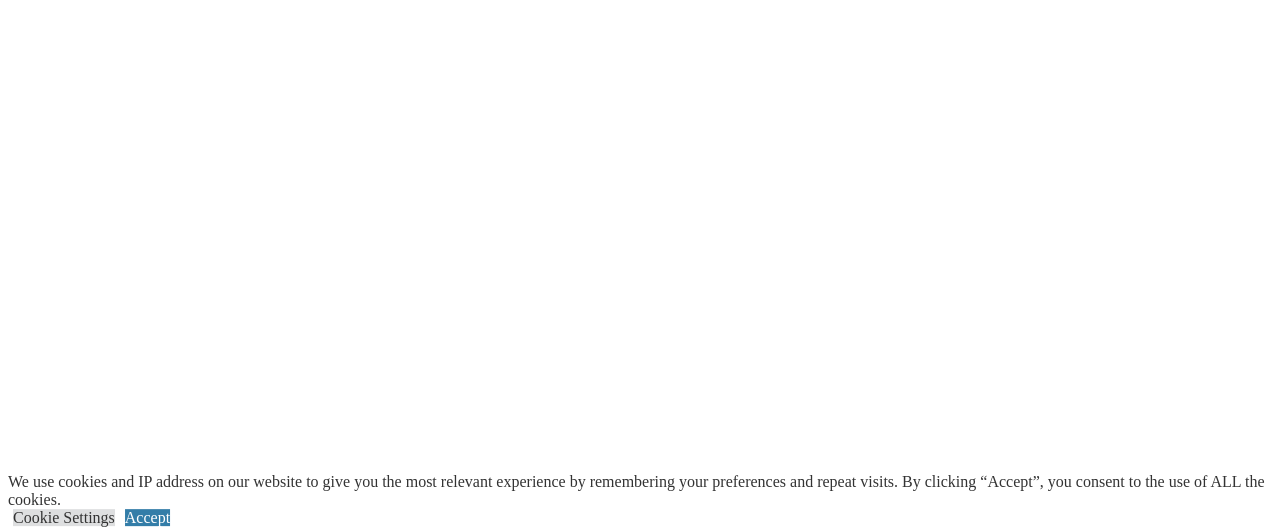 click at bounding box center [746, 2037] 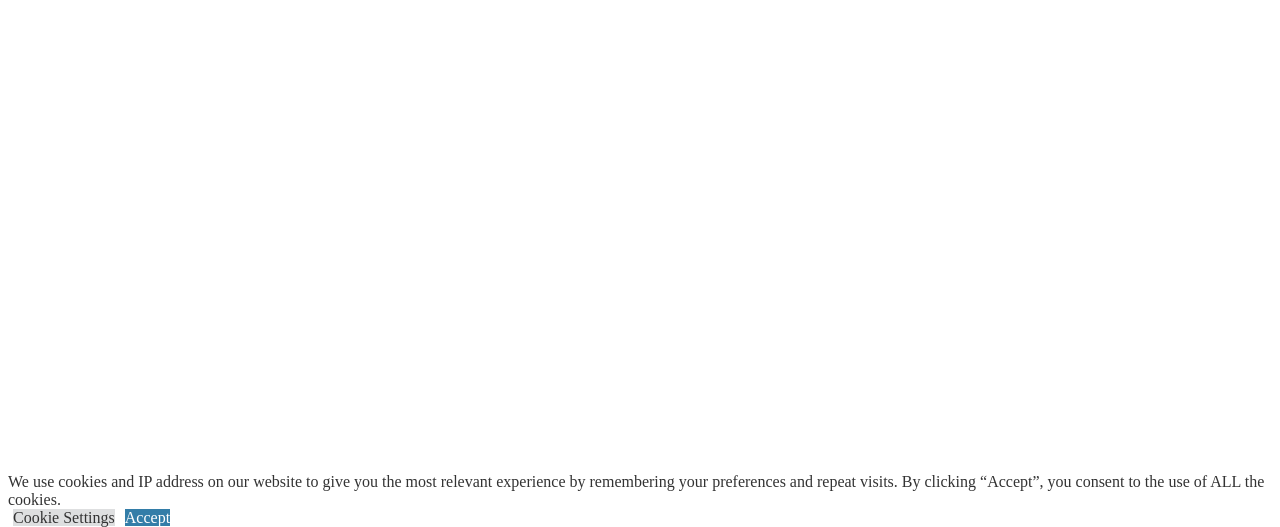 click at bounding box center [8, 36821] 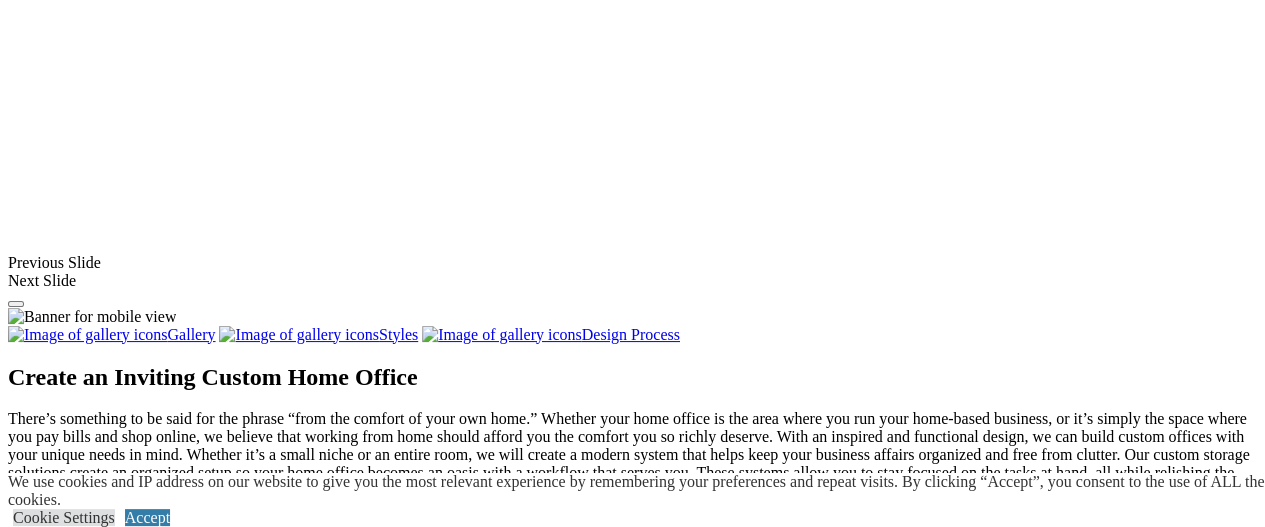 scroll, scrollTop: 2020, scrollLeft: 0, axis: vertical 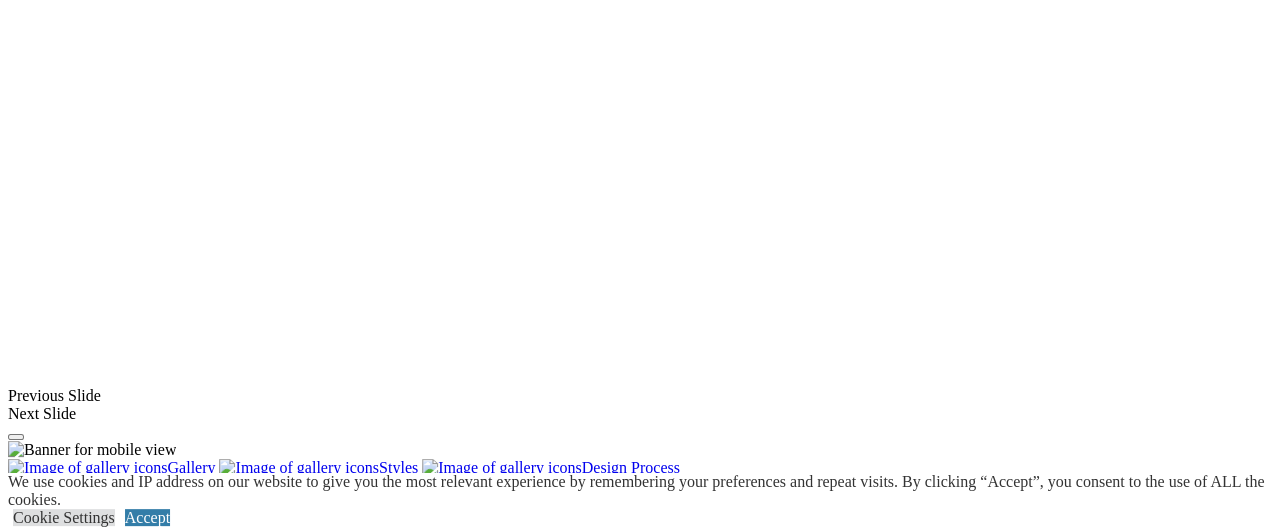 click on "Load More" at bounding box center (44, 2089) 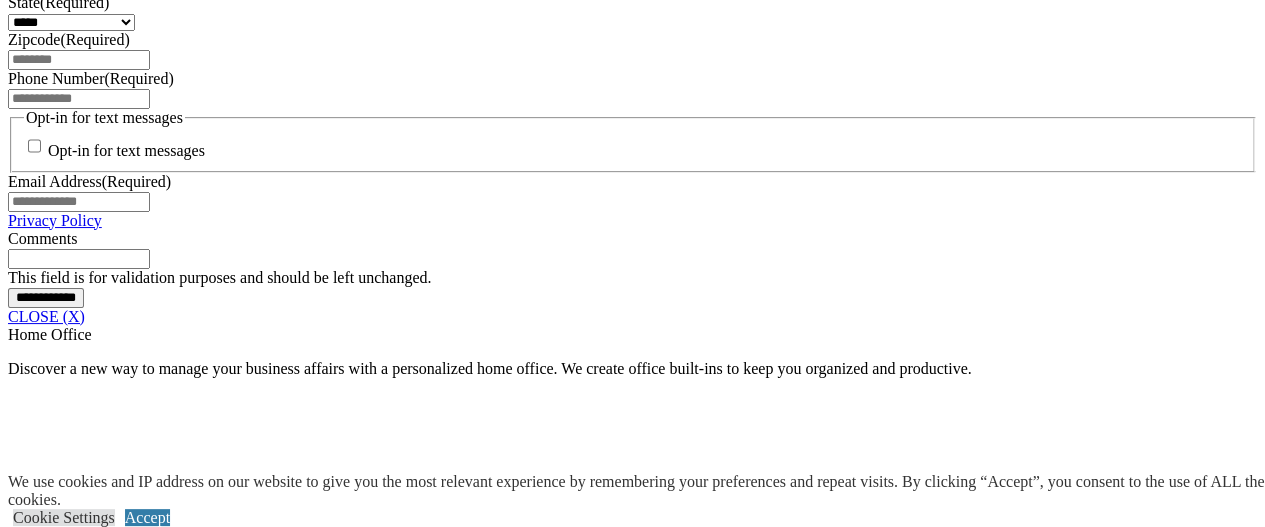 scroll, scrollTop: 1520, scrollLeft: 0, axis: vertical 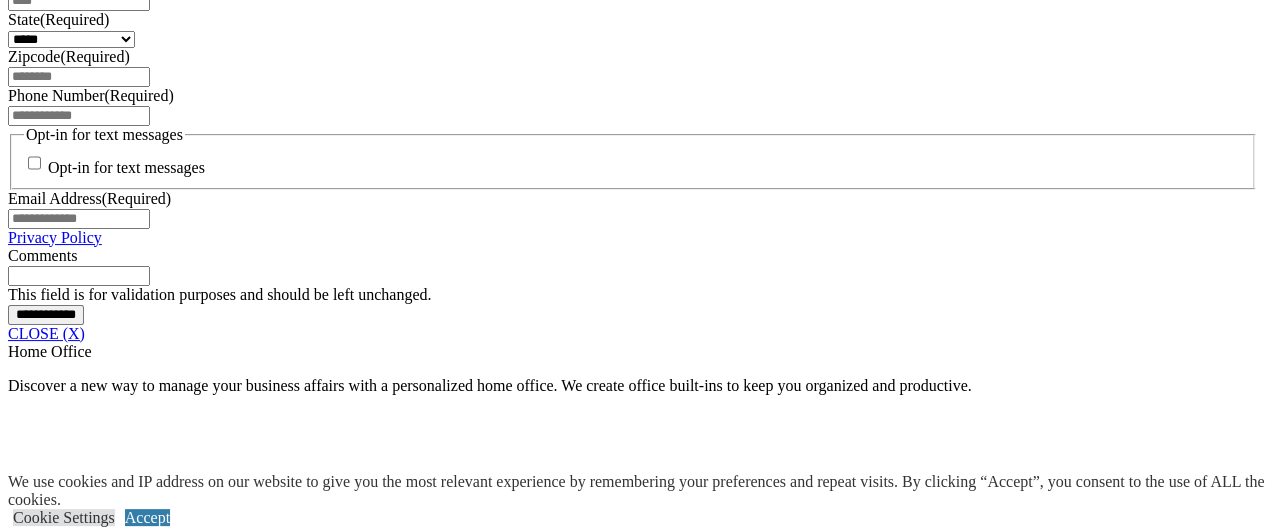 click at bounding box center [636, 1915] 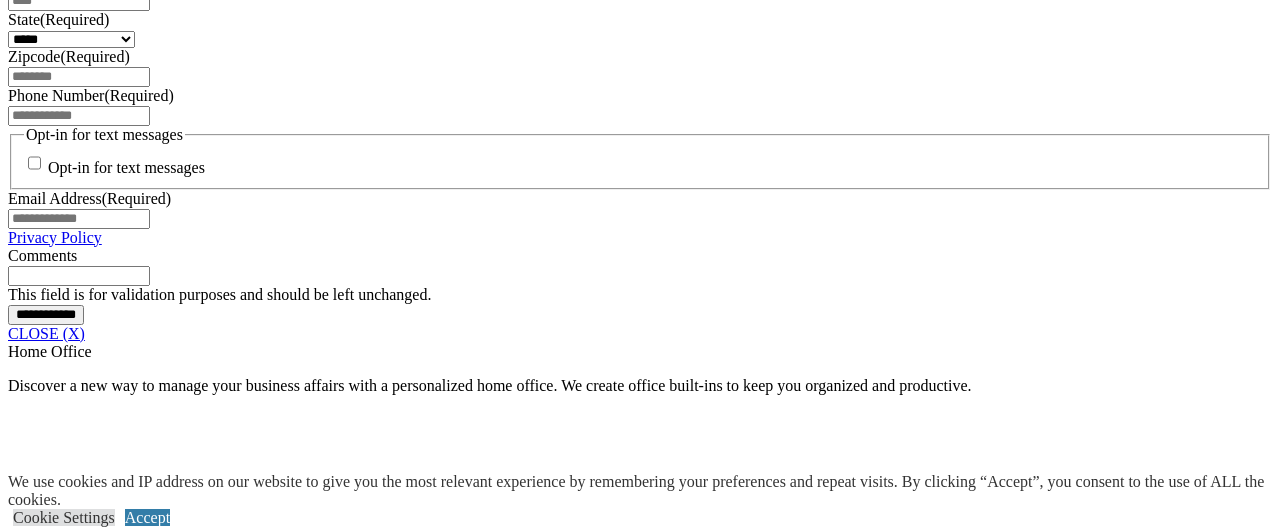 click at bounding box center [8, 37569] 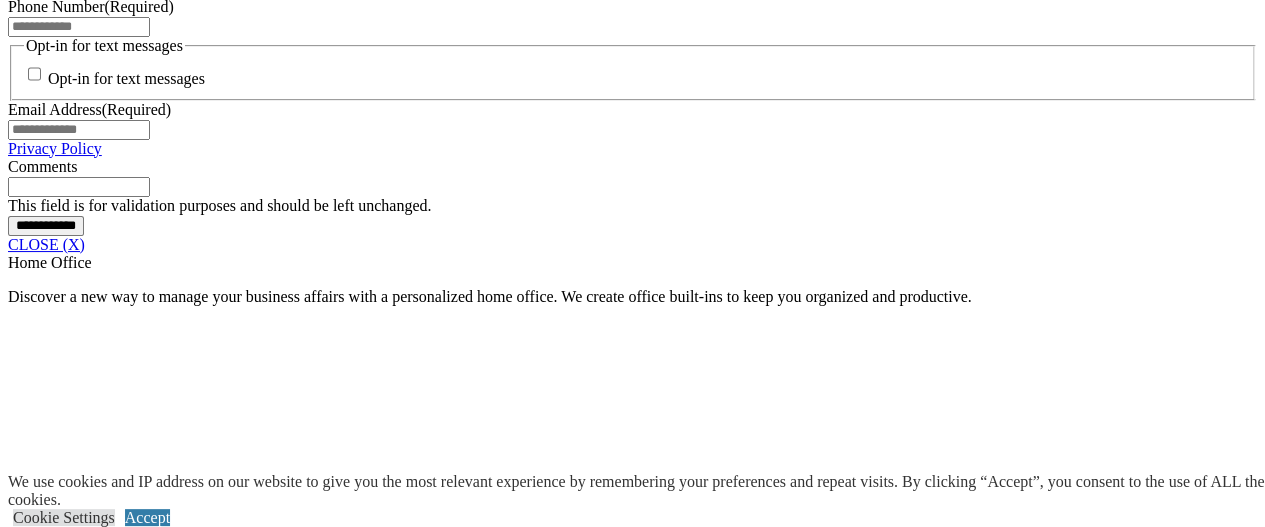 scroll, scrollTop: 1620, scrollLeft: 0, axis: vertical 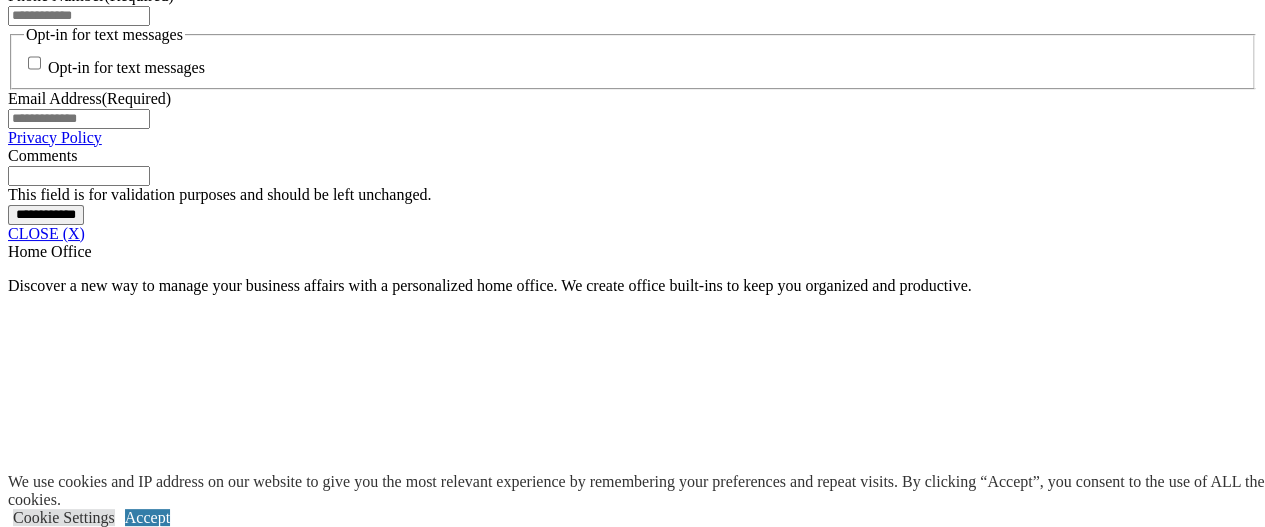 click at bounding box center [145, 1989] 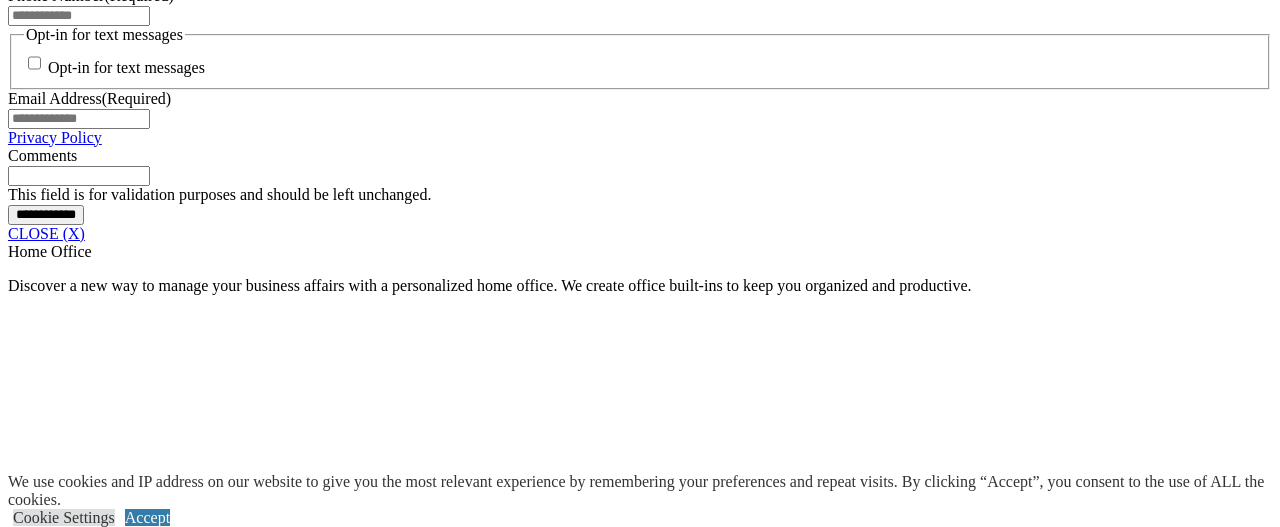 click at bounding box center (8, 37469) 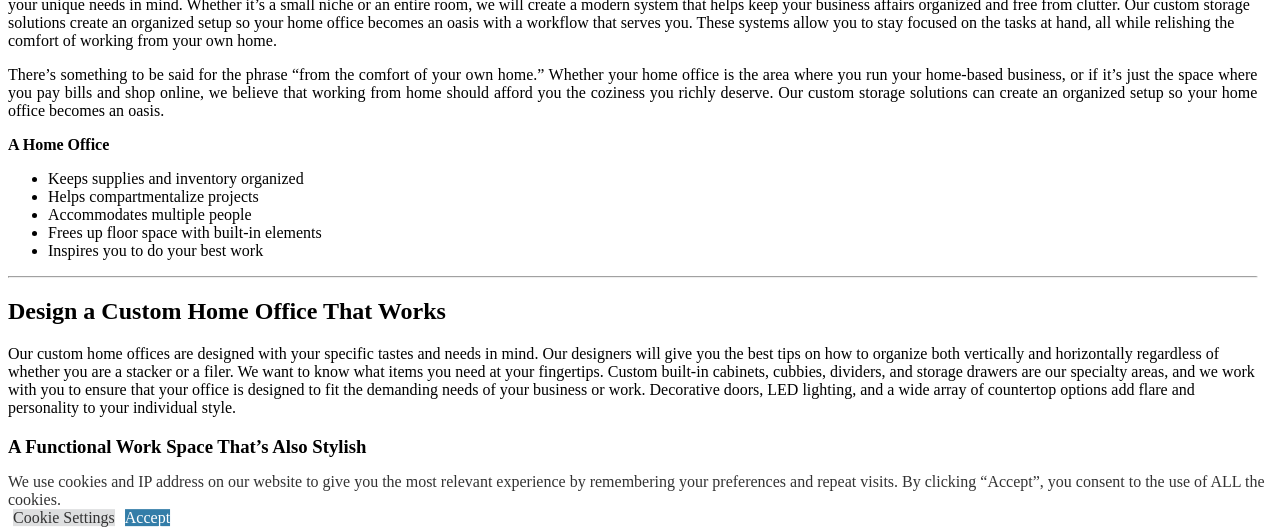 scroll, scrollTop: 2620, scrollLeft: 0, axis: vertical 